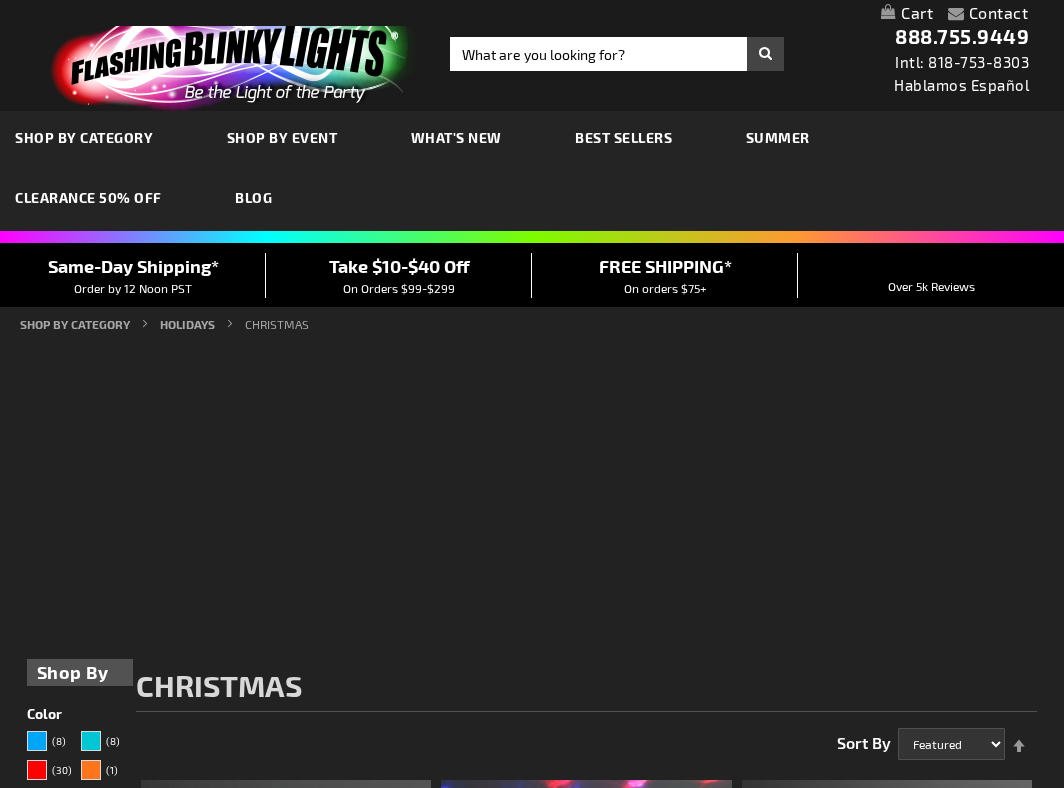 scroll, scrollTop: 0, scrollLeft: 0, axis: both 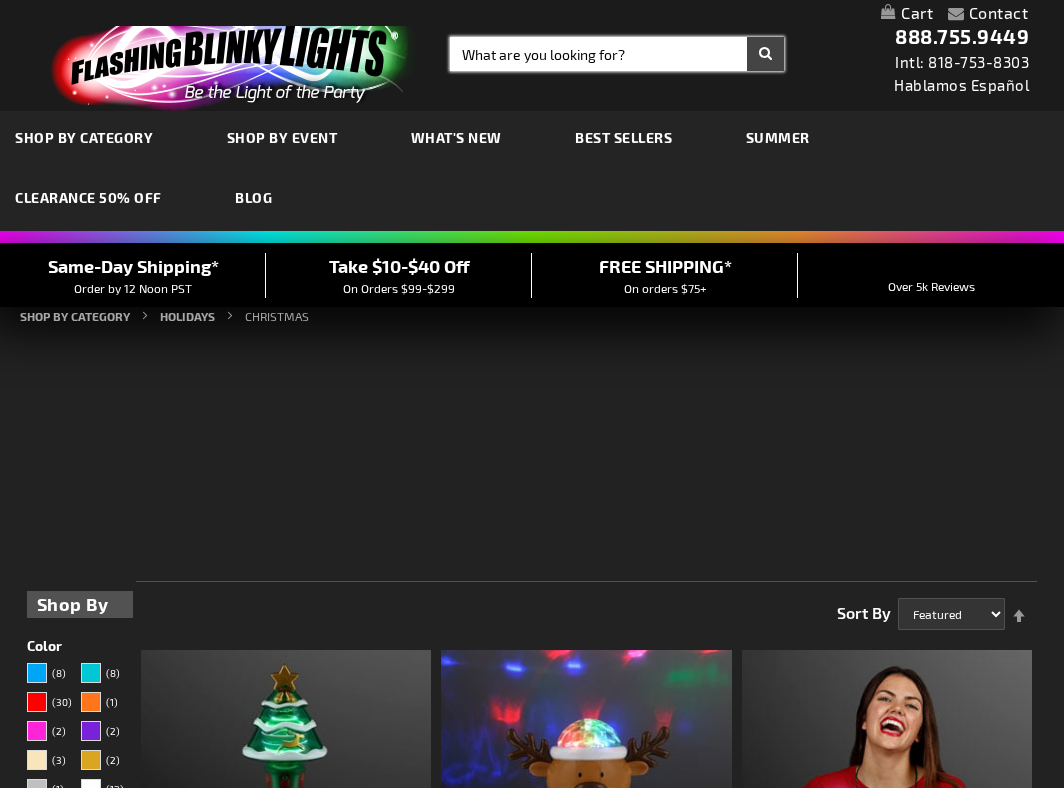 click on "Search" at bounding box center (617, 54) 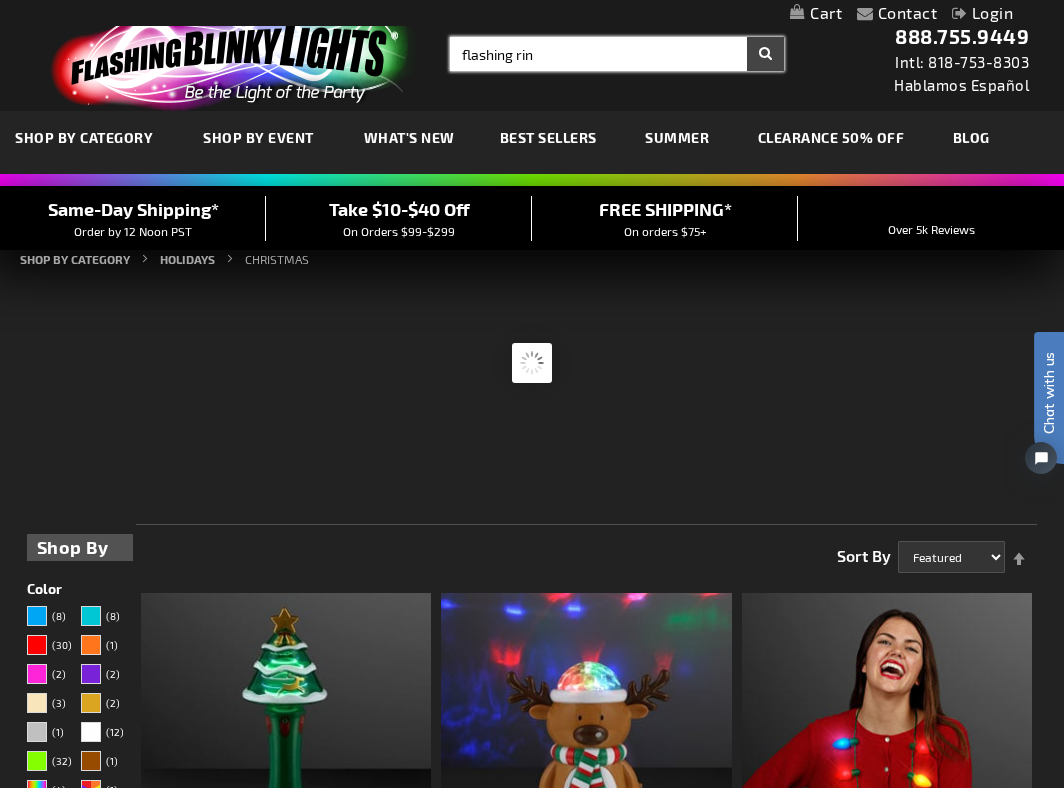 scroll, scrollTop: 0, scrollLeft: 0, axis: both 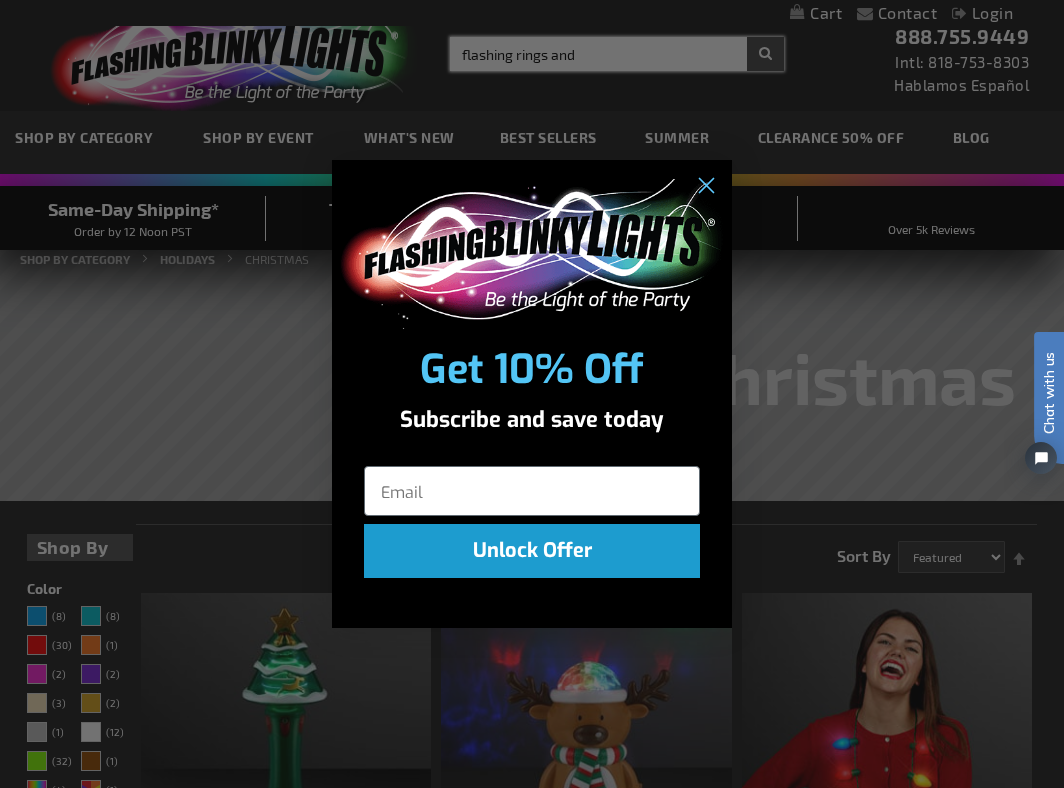 type on "flashing rings and" 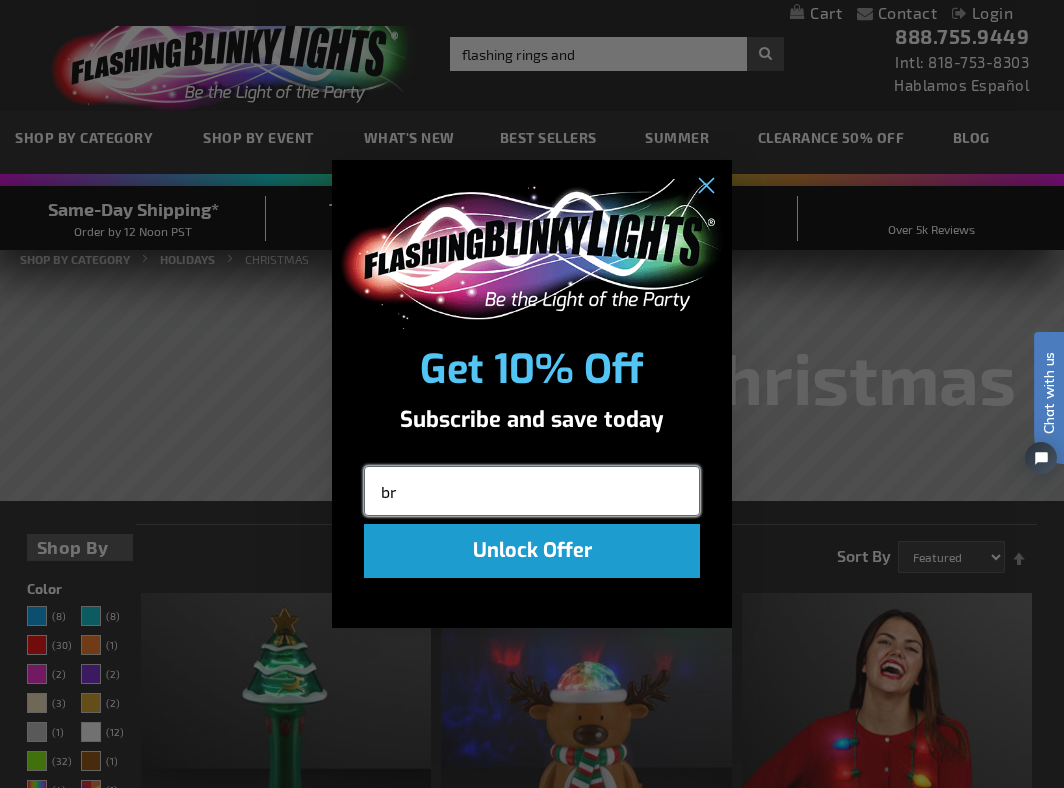 scroll, scrollTop: 0, scrollLeft: 0, axis: both 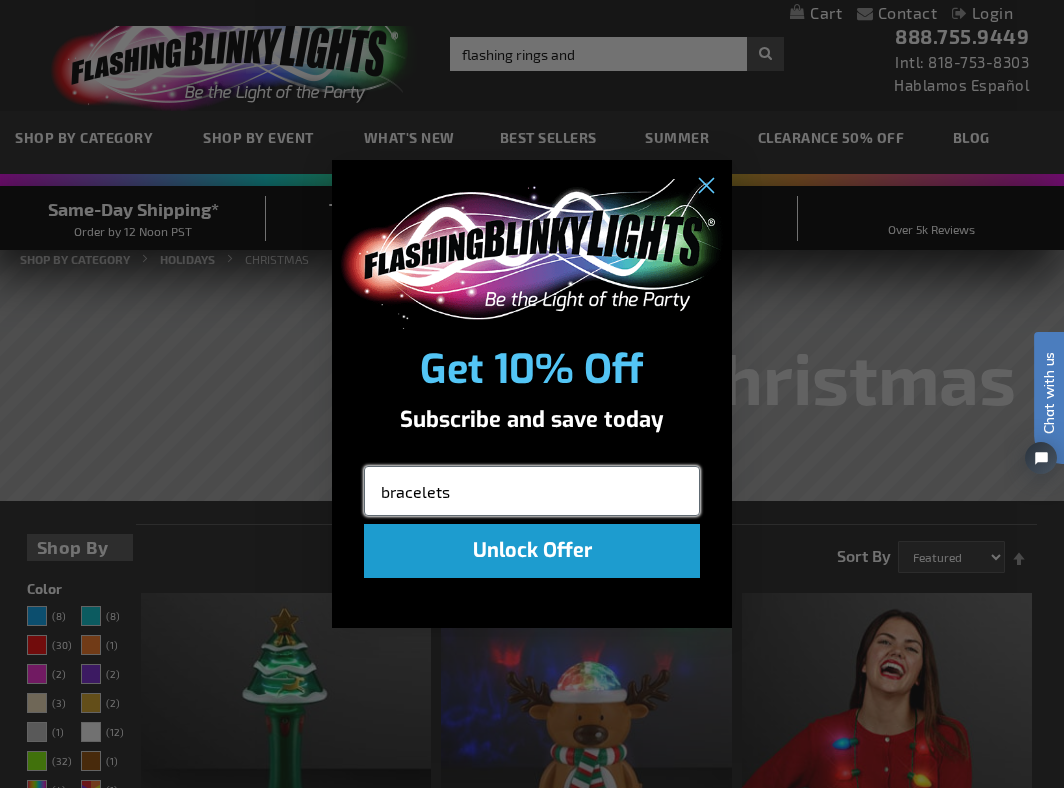 type on "bracelets" 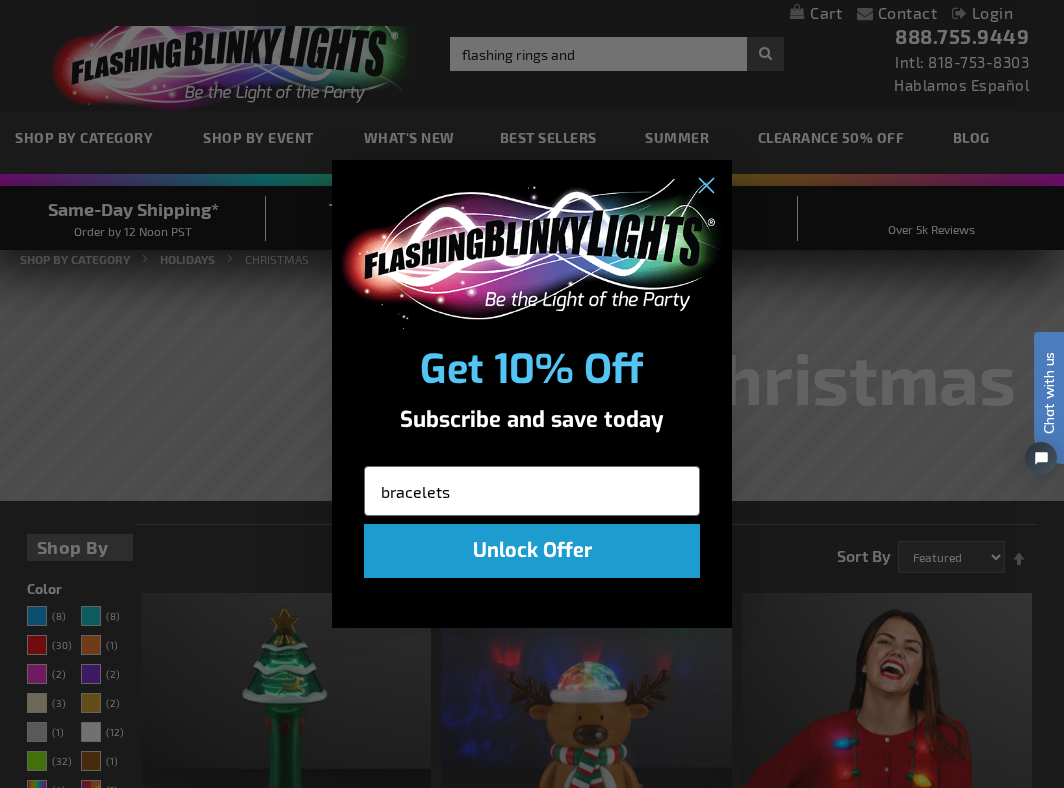 drag, startPoint x: 576, startPoint y: 550, endPoint x: 641, endPoint y: 376, distance: 185.74445 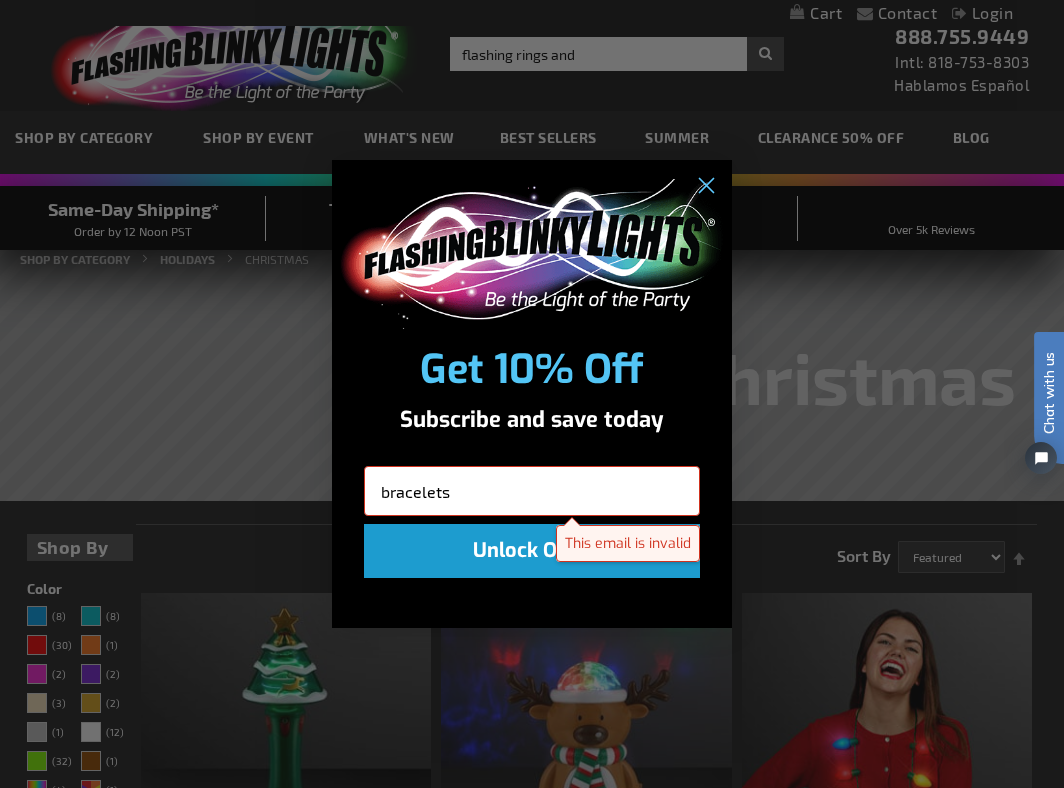 drag, startPoint x: 585, startPoint y: 535, endPoint x: 626, endPoint y: 534, distance: 41.01219 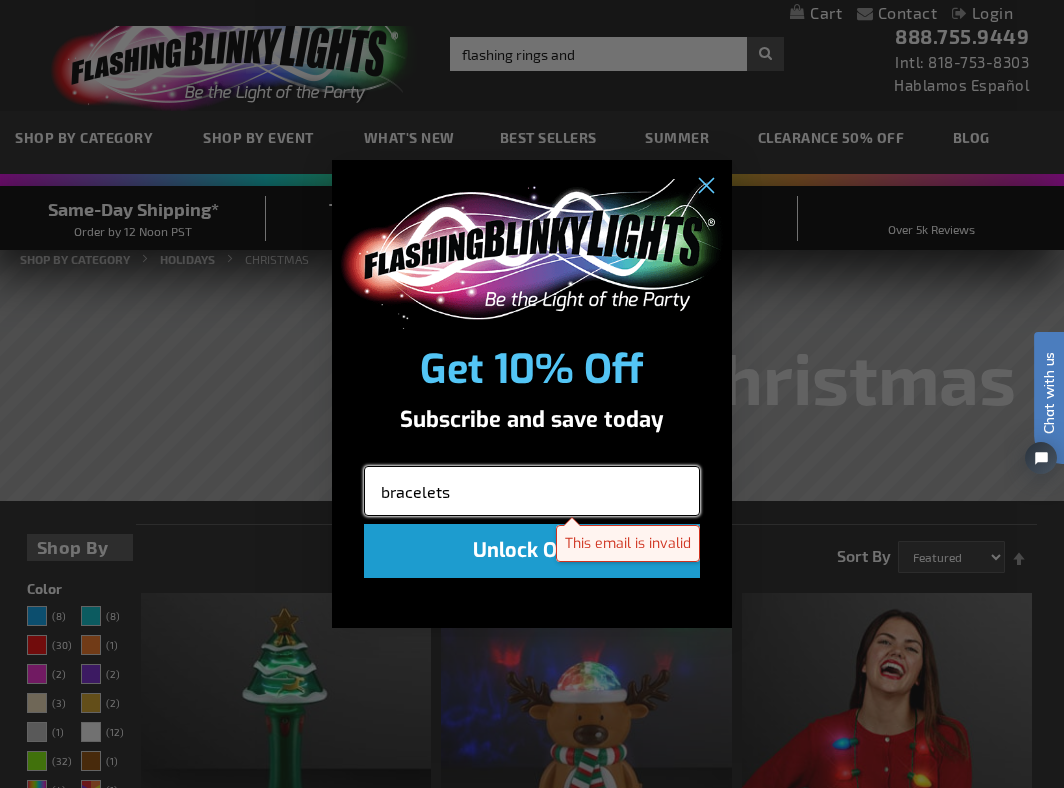 drag, startPoint x: 442, startPoint y: 505, endPoint x: 479, endPoint y: 476, distance: 47.010635 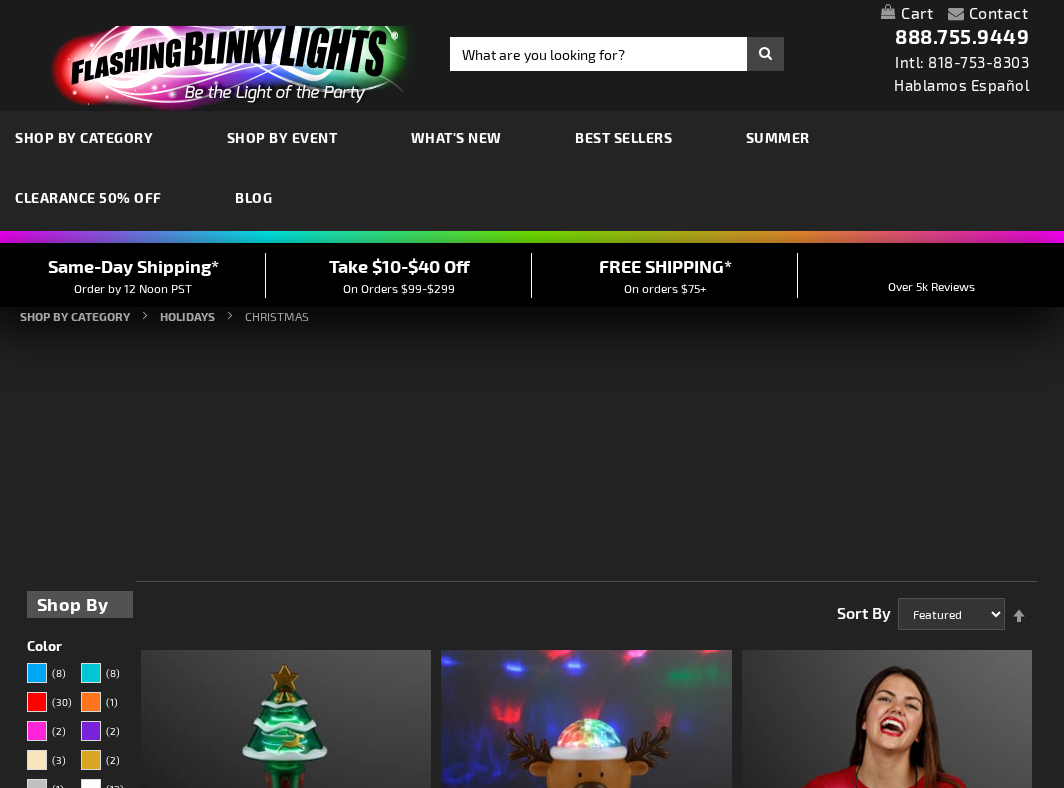 scroll, scrollTop: 0, scrollLeft: 0, axis: both 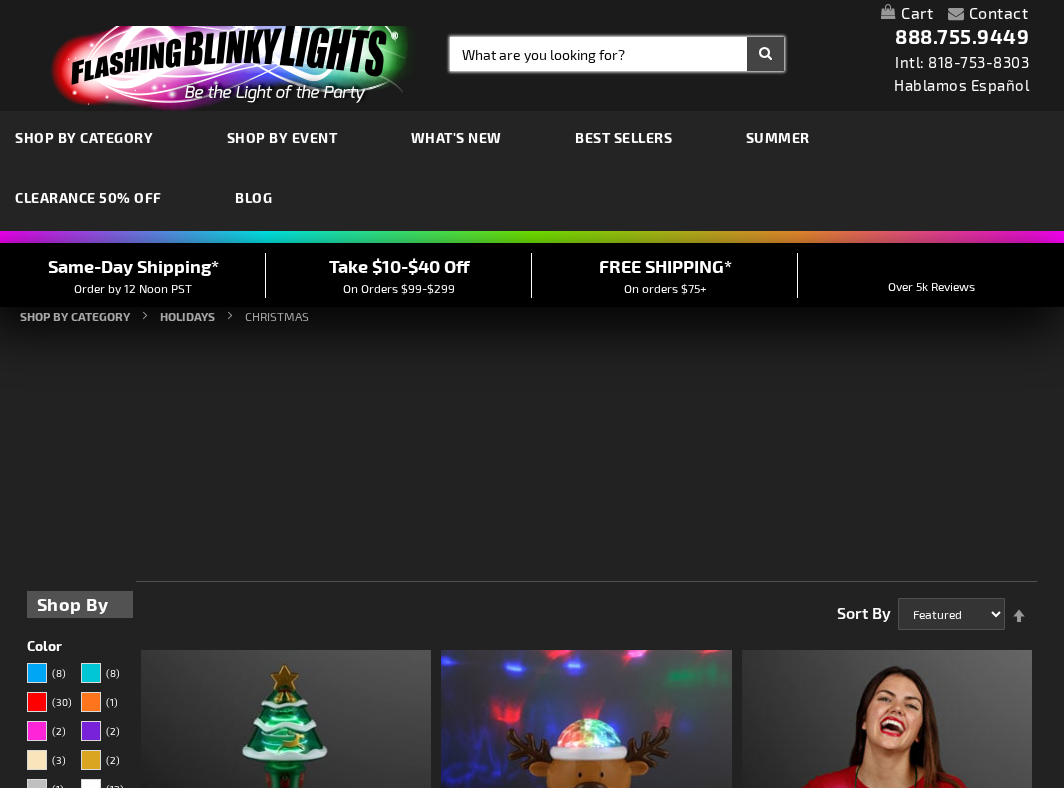 drag, startPoint x: 476, startPoint y: 56, endPoint x: 556, endPoint y: 67, distance: 80.75271 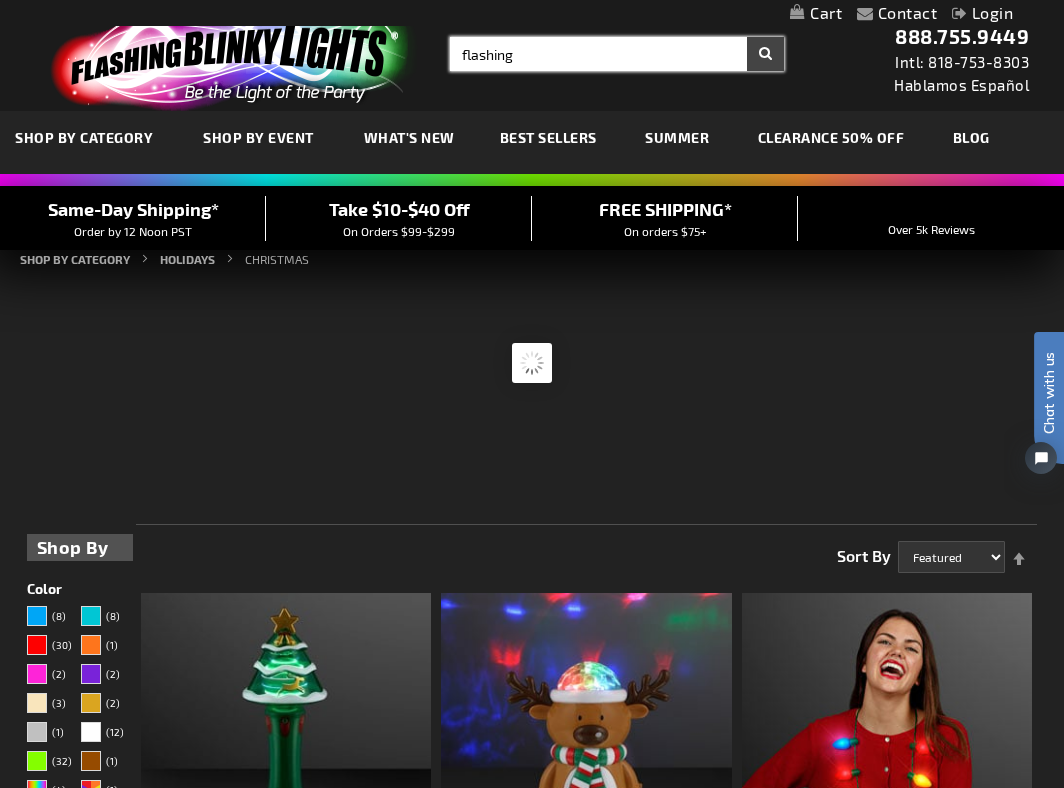 scroll, scrollTop: 0, scrollLeft: 0, axis: both 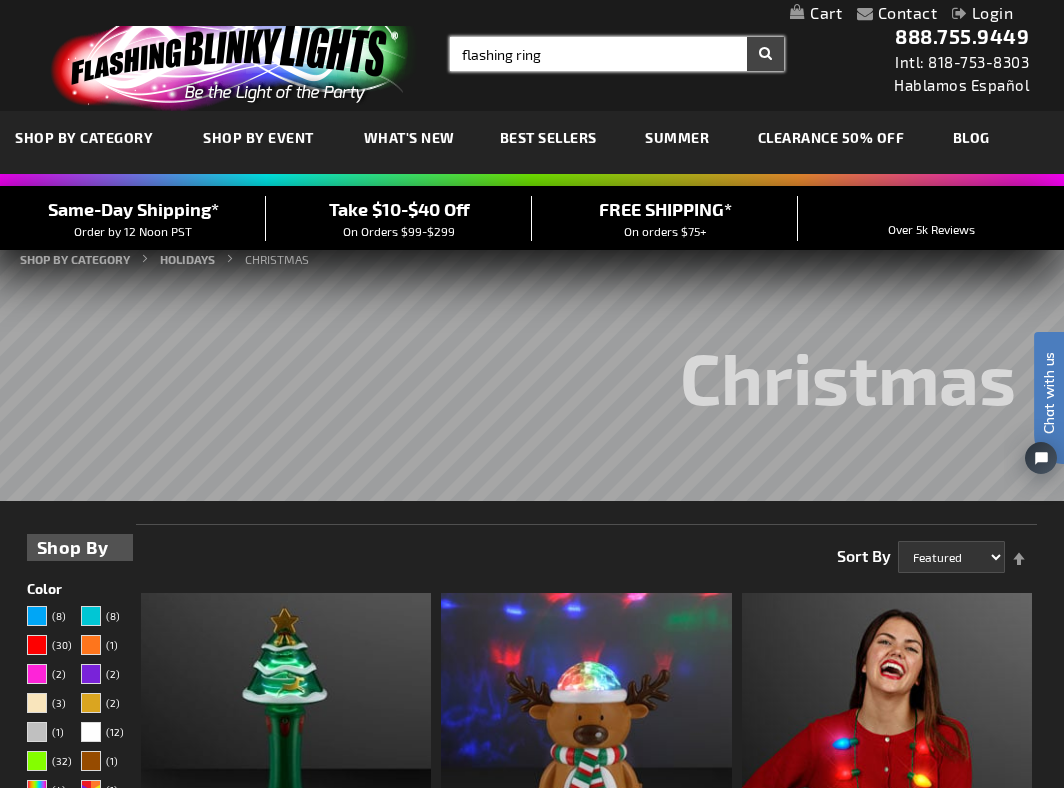 type on "flashing ring" 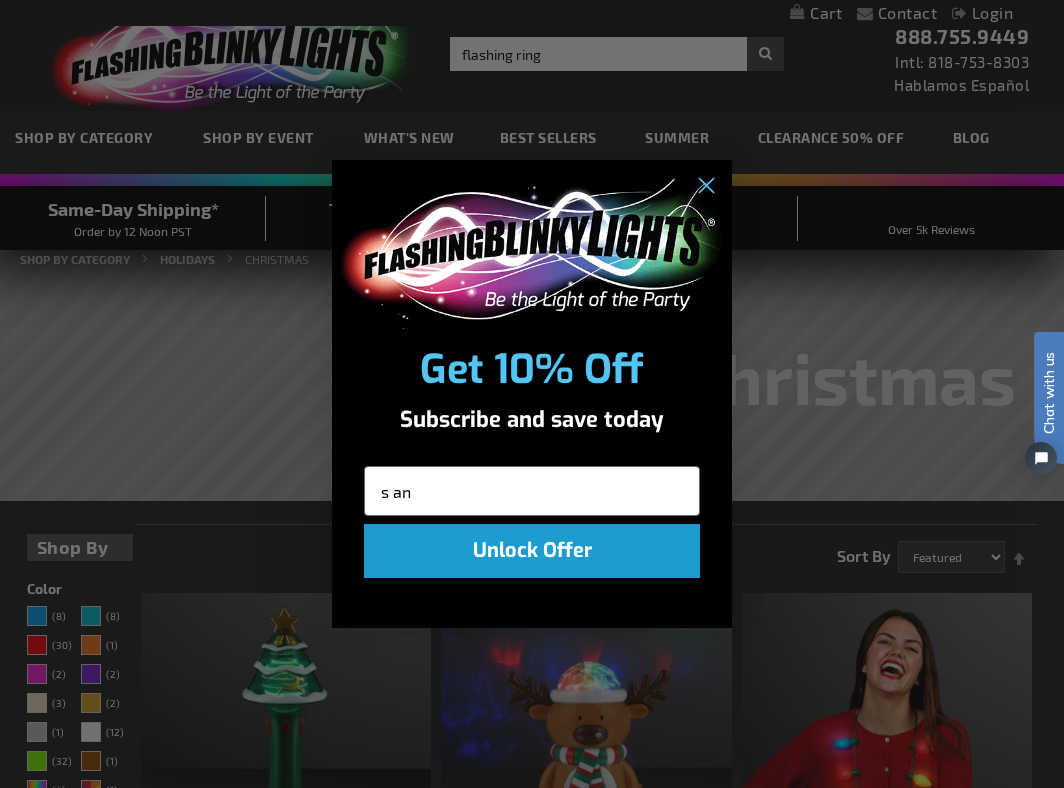scroll, scrollTop: 0, scrollLeft: 0, axis: both 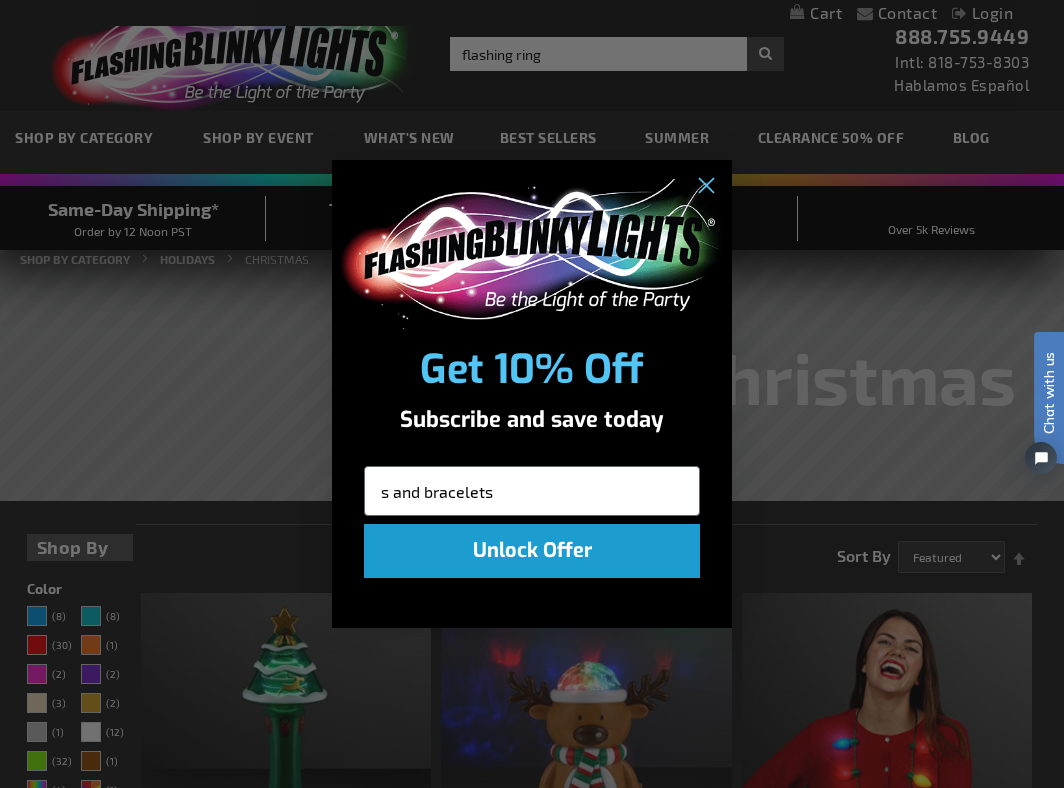 type on "s and bracelets" 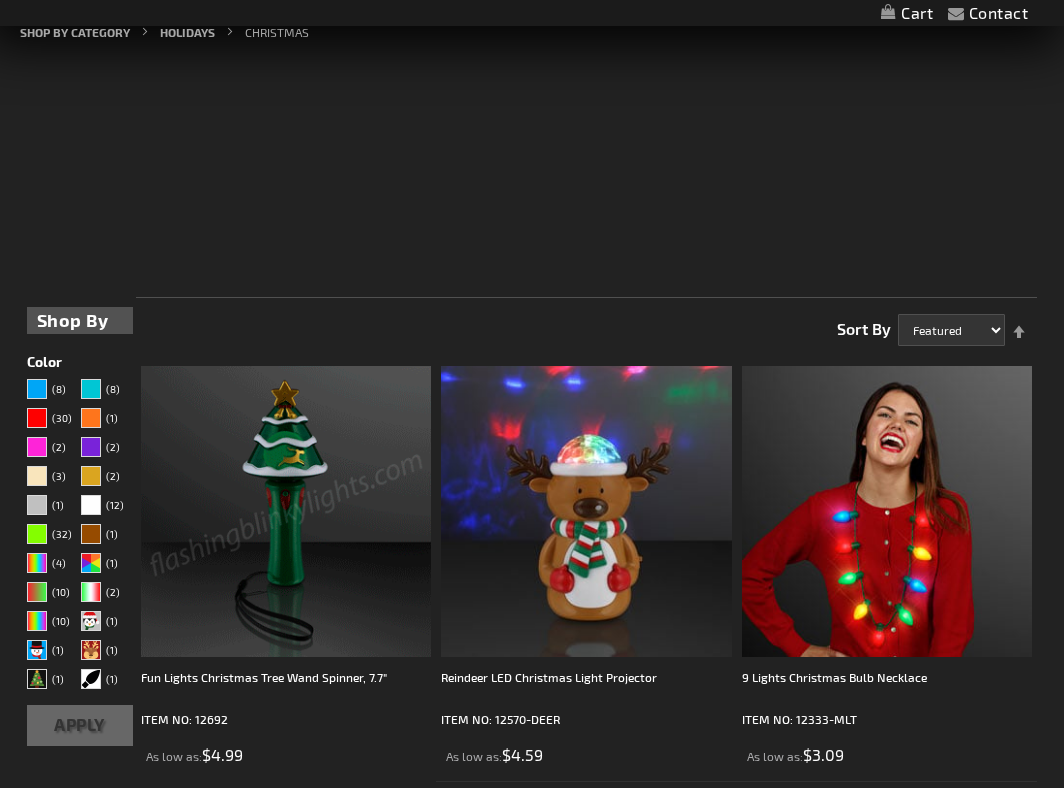 scroll, scrollTop: 450, scrollLeft: 0, axis: vertical 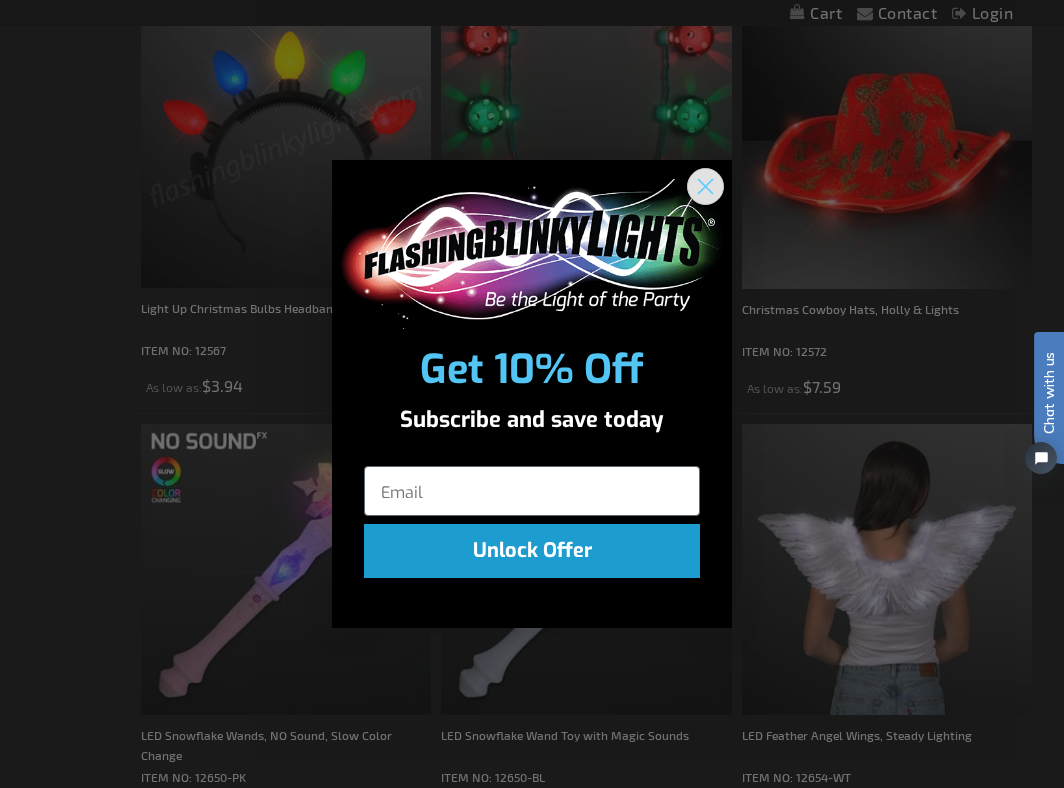 drag, startPoint x: 710, startPoint y: 181, endPoint x: 718, endPoint y: 201, distance: 21.540659 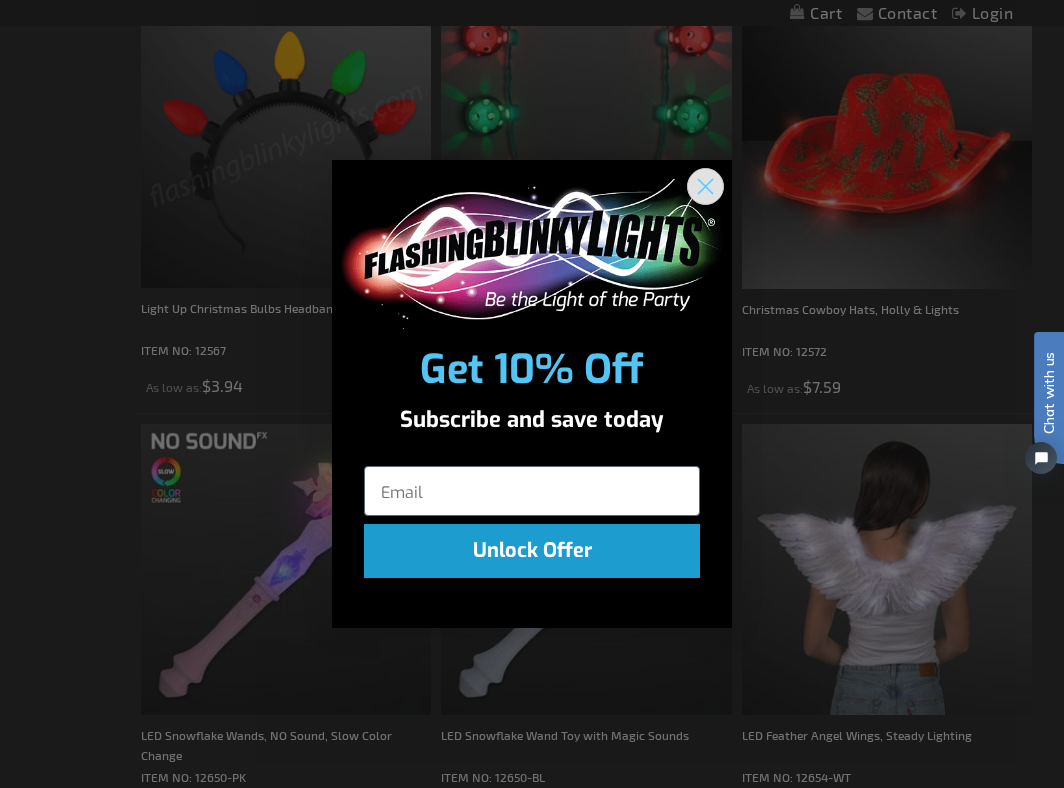 click 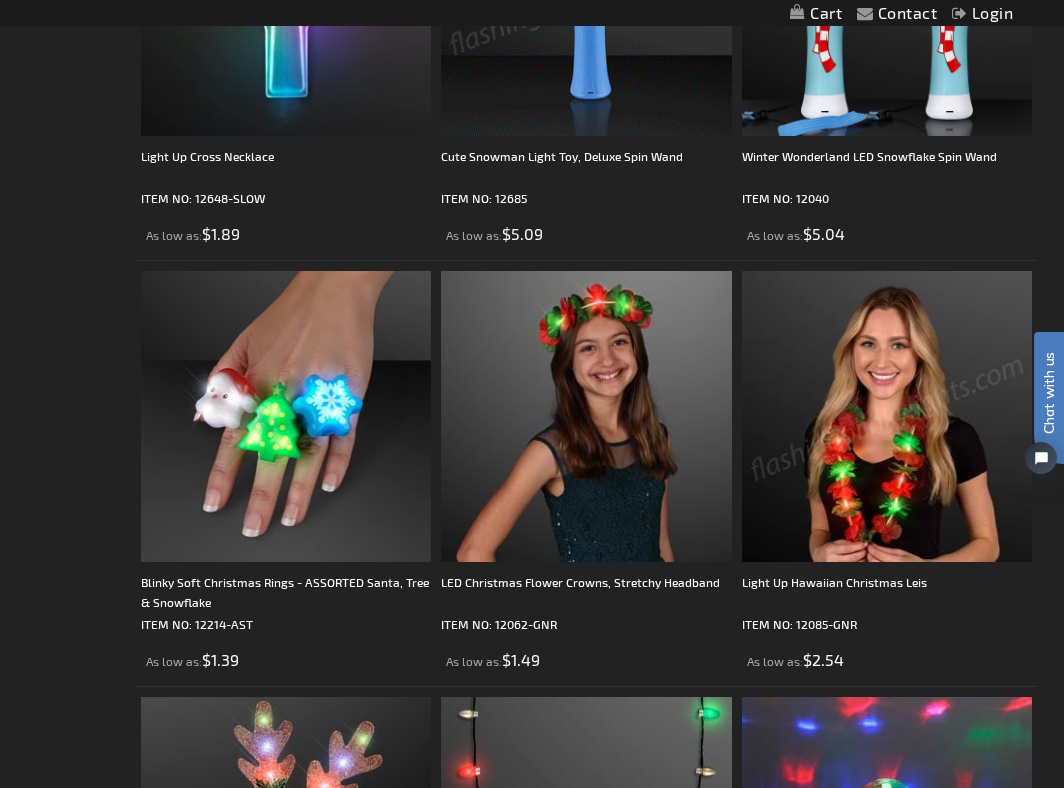 scroll, scrollTop: 2025, scrollLeft: 0, axis: vertical 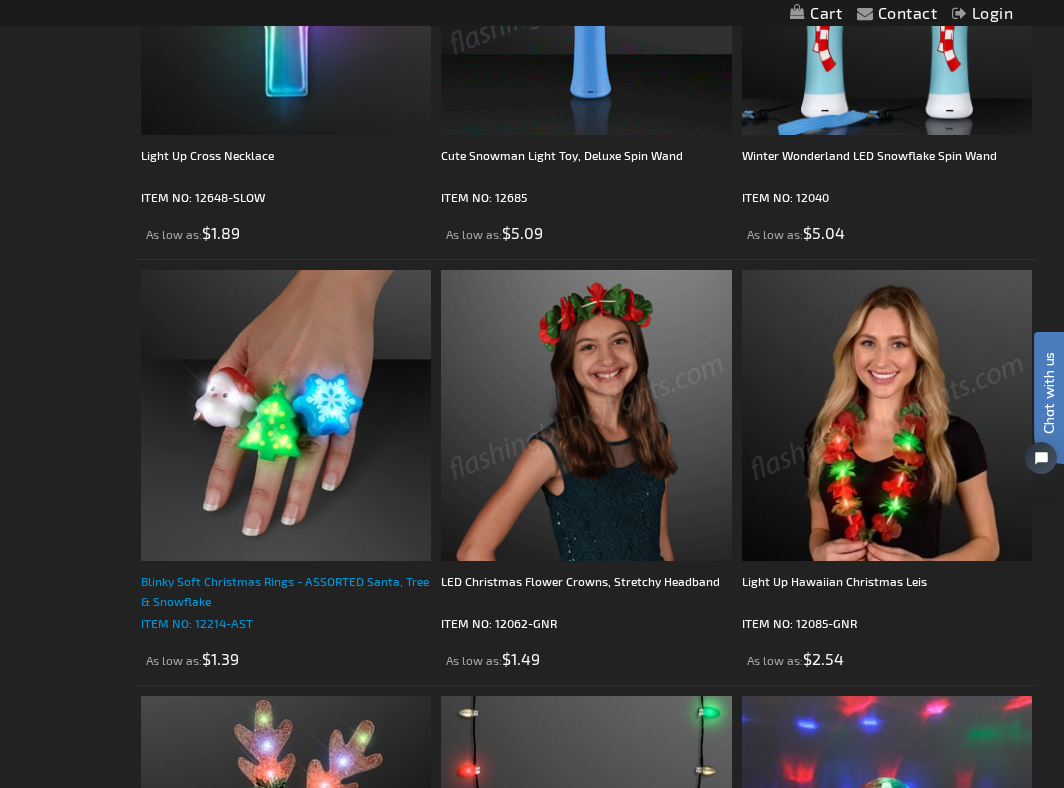 click on "Blinky Soft Christmas Rings - ASSORTED Santa, Tree & Snowflake" at bounding box center (286, 591) 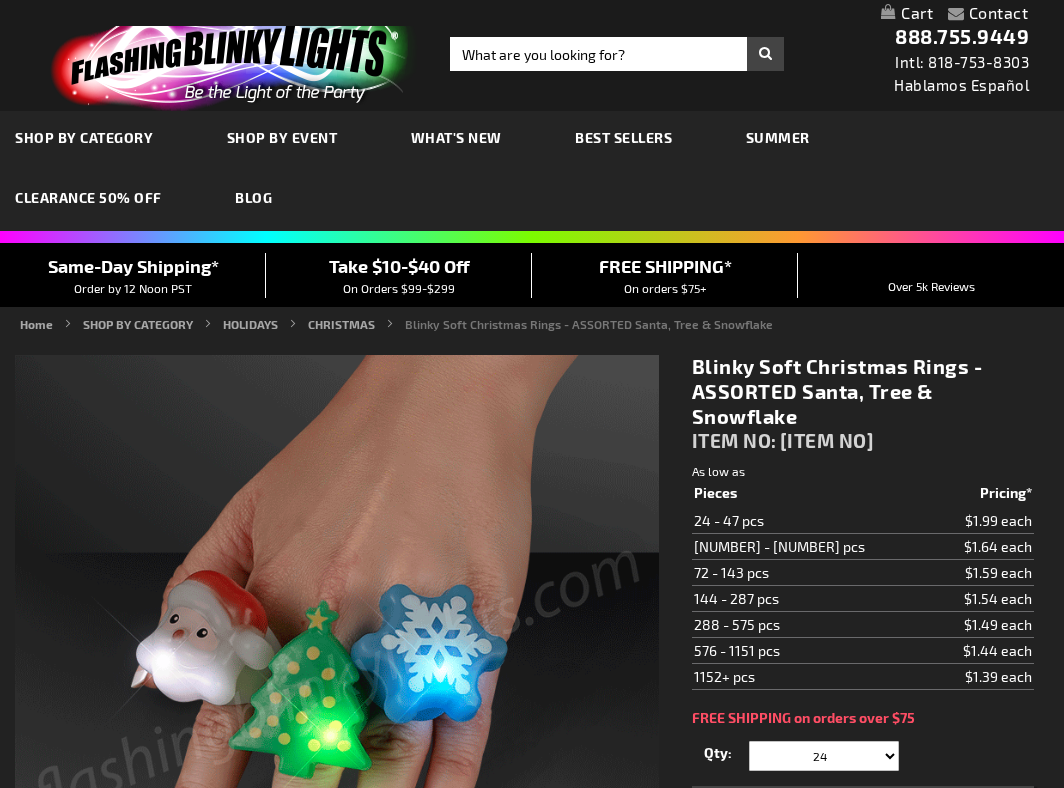 scroll, scrollTop: 0, scrollLeft: 0, axis: both 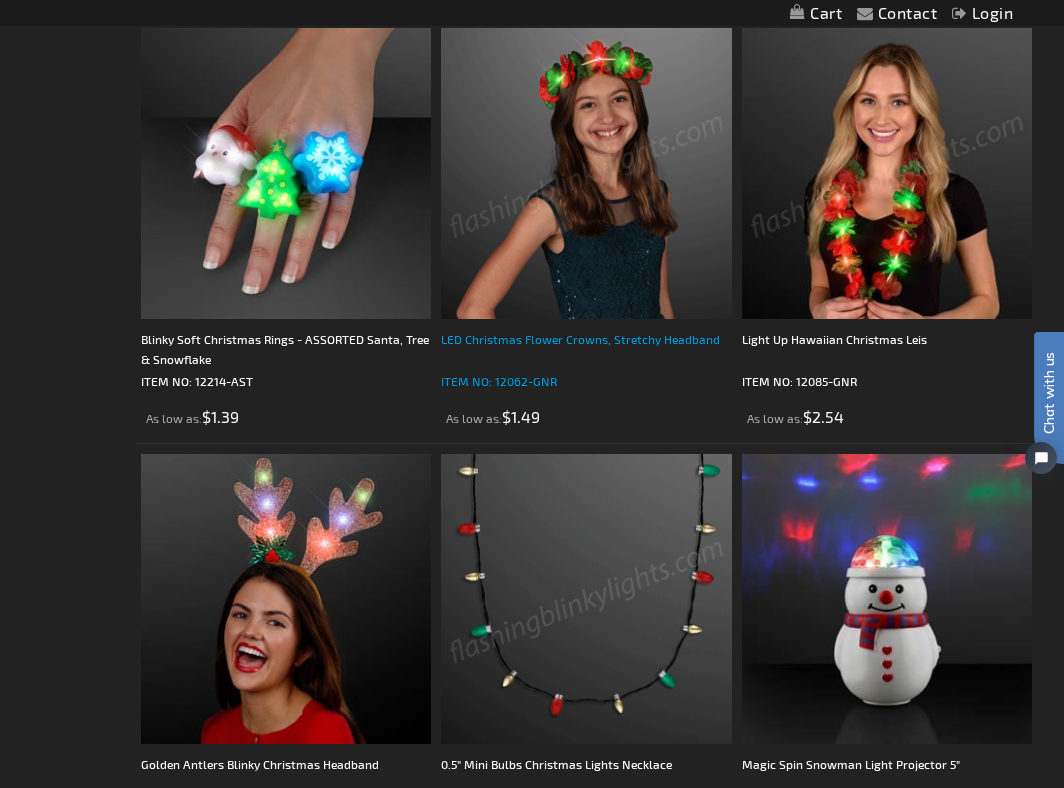 click on "LED Christmas Flower Crowns, Stretchy Headband" at bounding box center [586, 349] 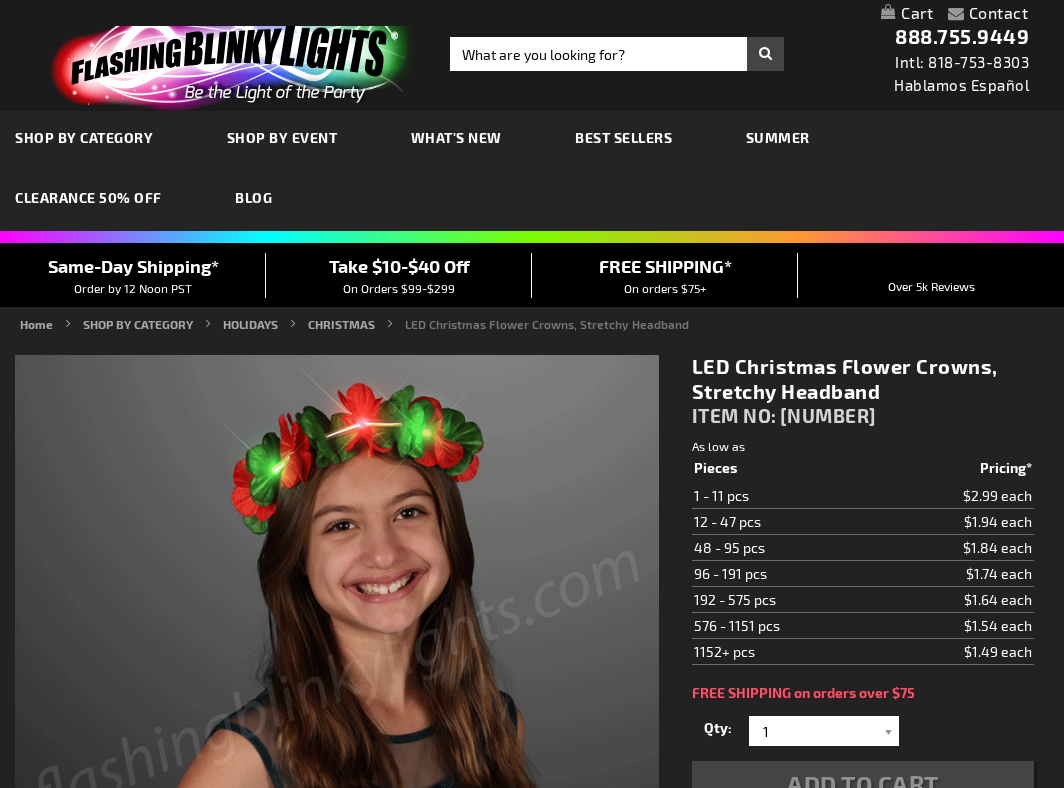 scroll, scrollTop: 0, scrollLeft: 0, axis: both 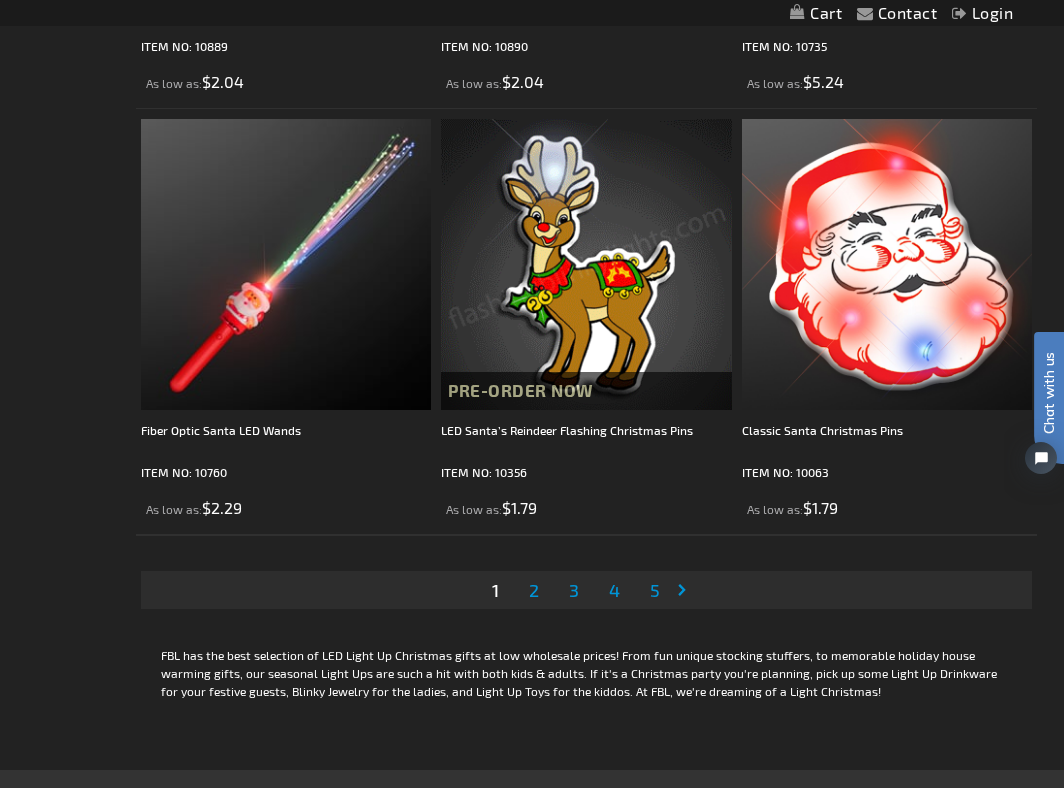 click on "2" at bounding box center (534, 590) 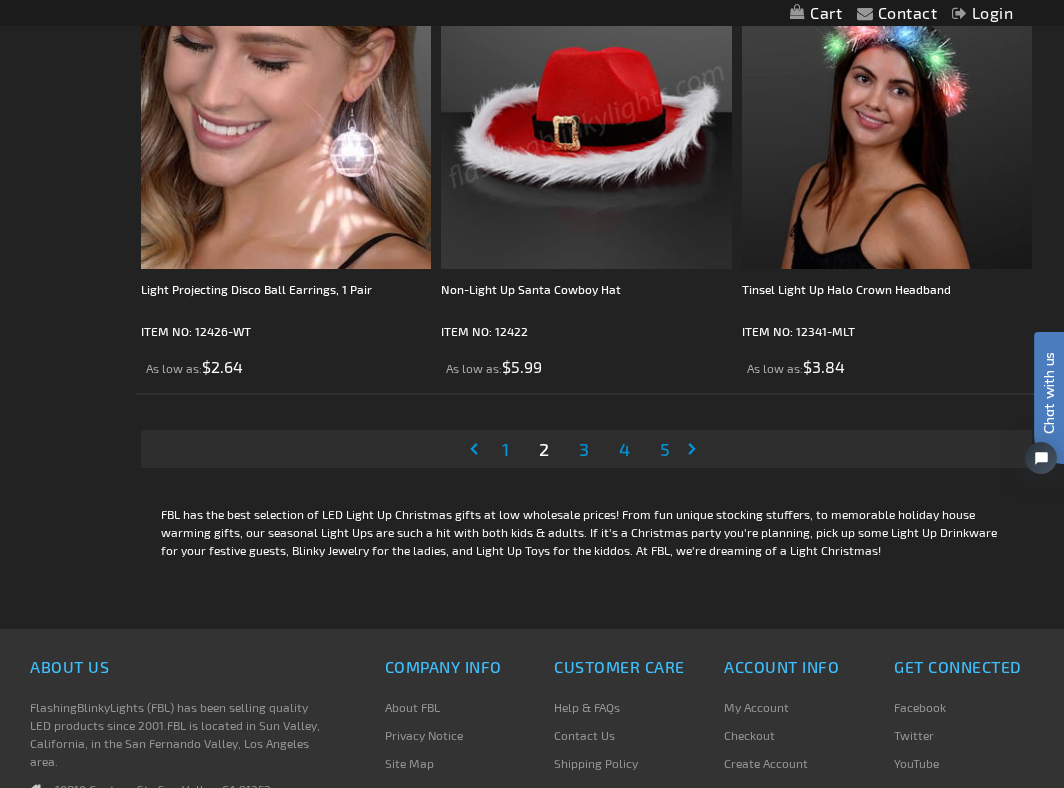 scroll, scrollTop: 8701, scrollLeft: 0, axis: vertical 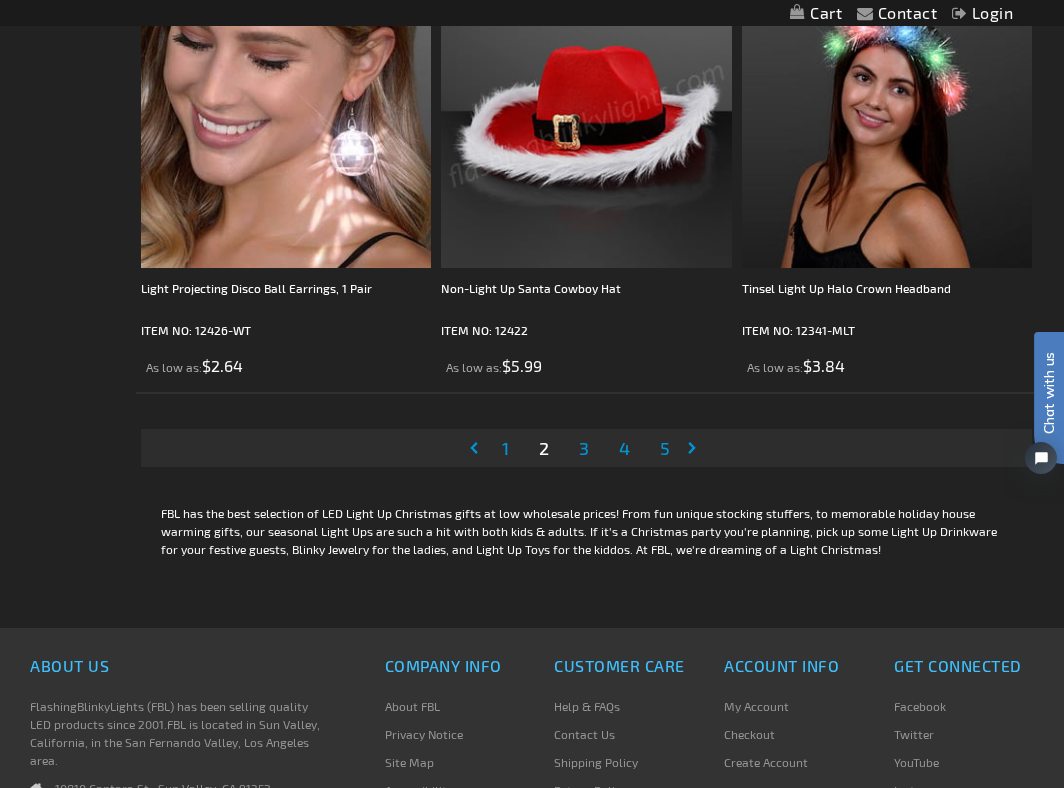 click on "3" at bounding box center [584, 448] 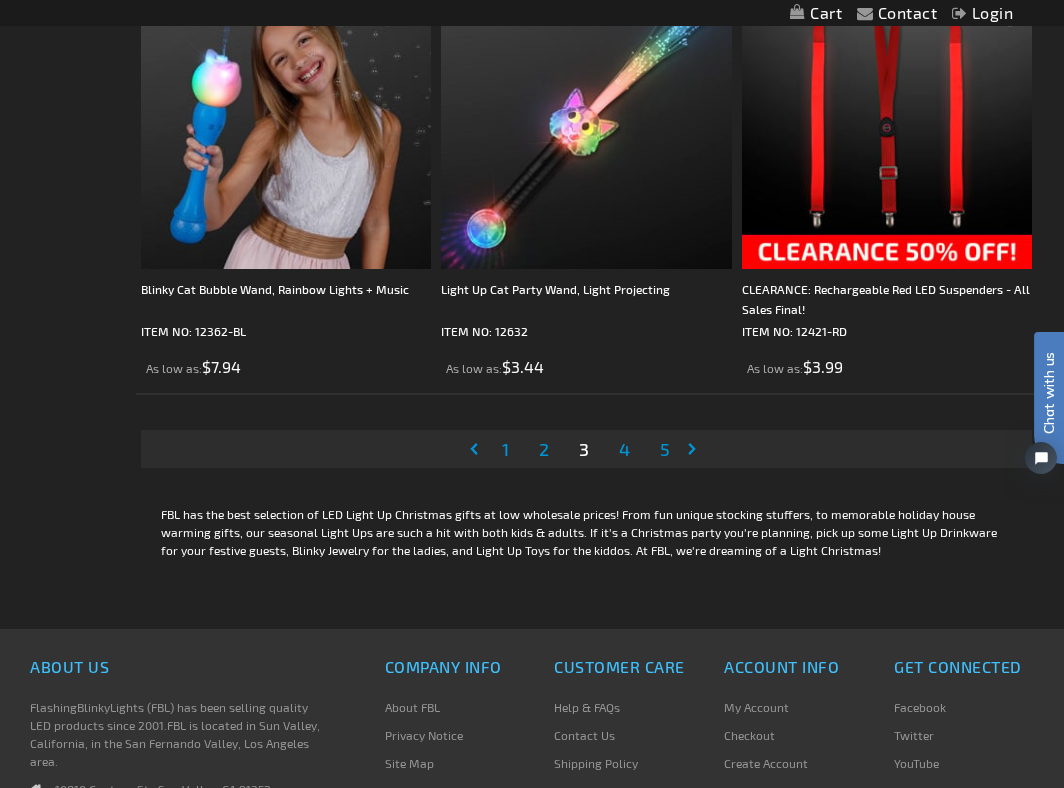 scroll, scrollTop: 0, scrollLeft: 0, axis: both 